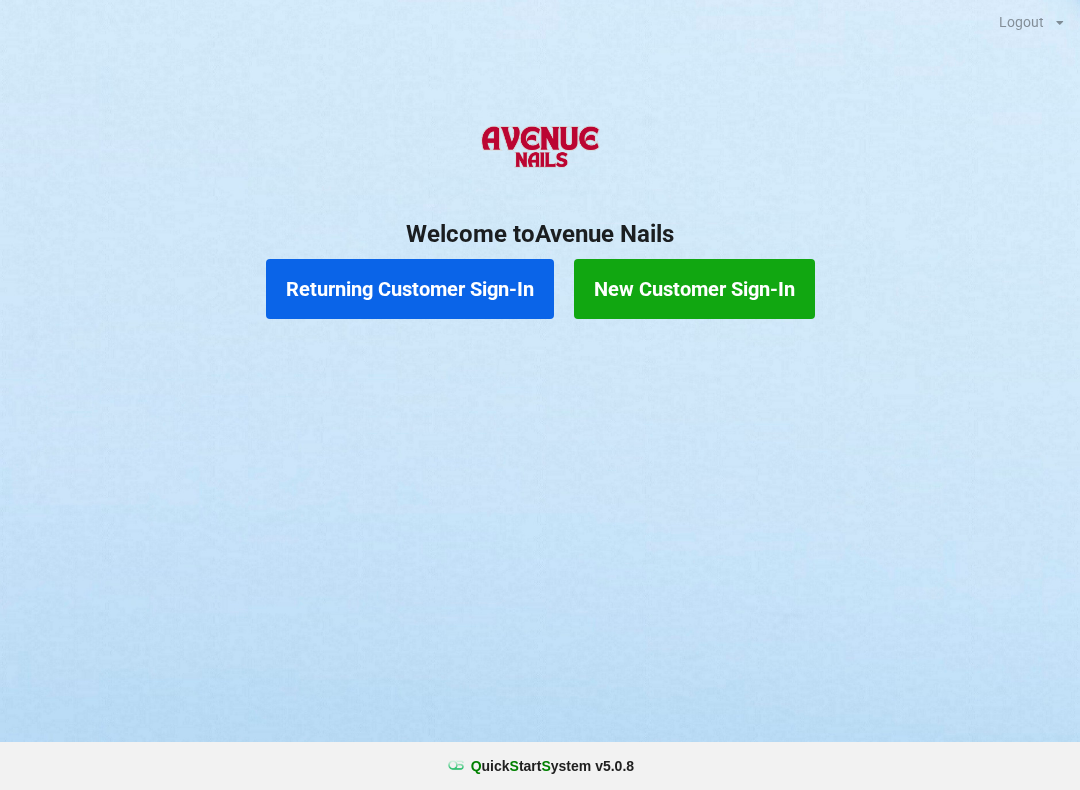 scroll, scrollTop: 2, scrollLeft: 2, axis: both 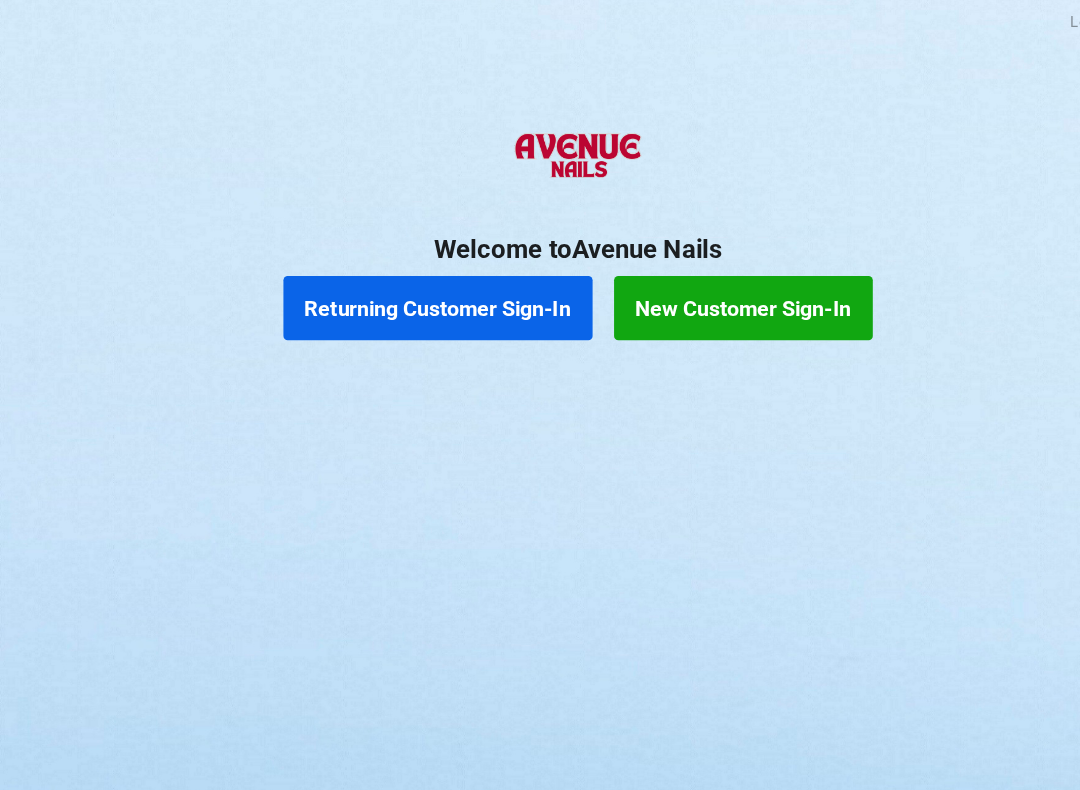 click on "Returning Customer Sign-In" at bounding box center (410, 289) 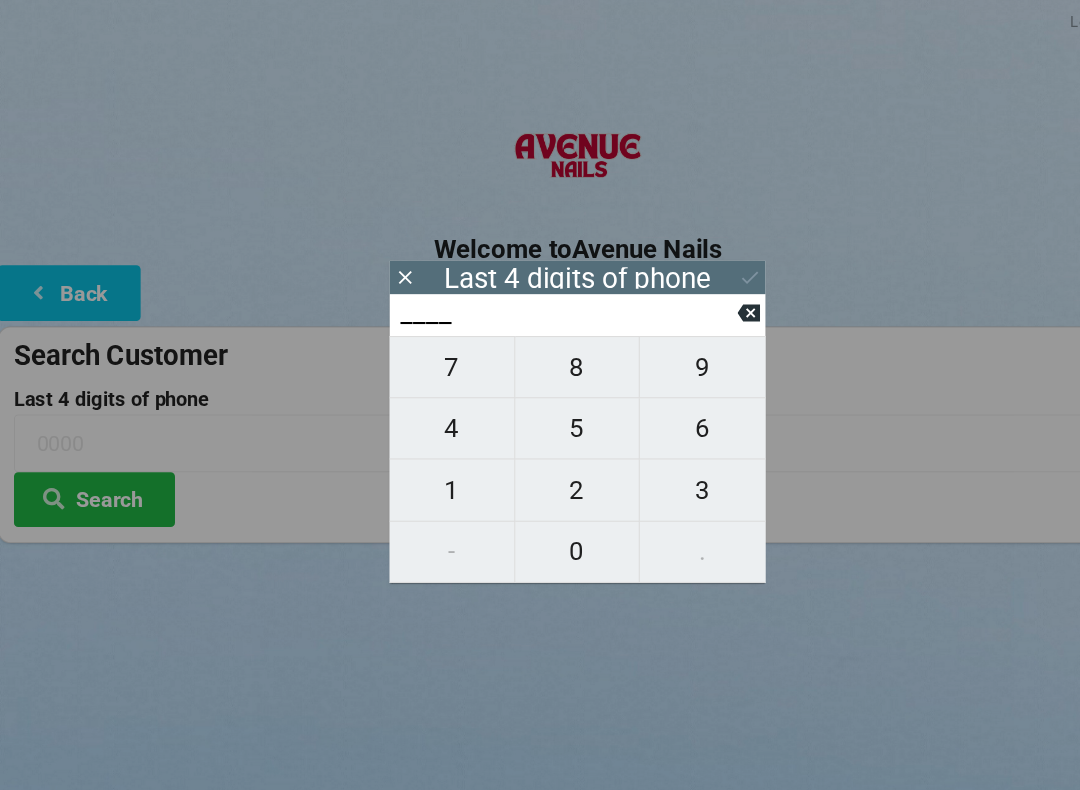 click on "1" at bounding box center [423, 344] 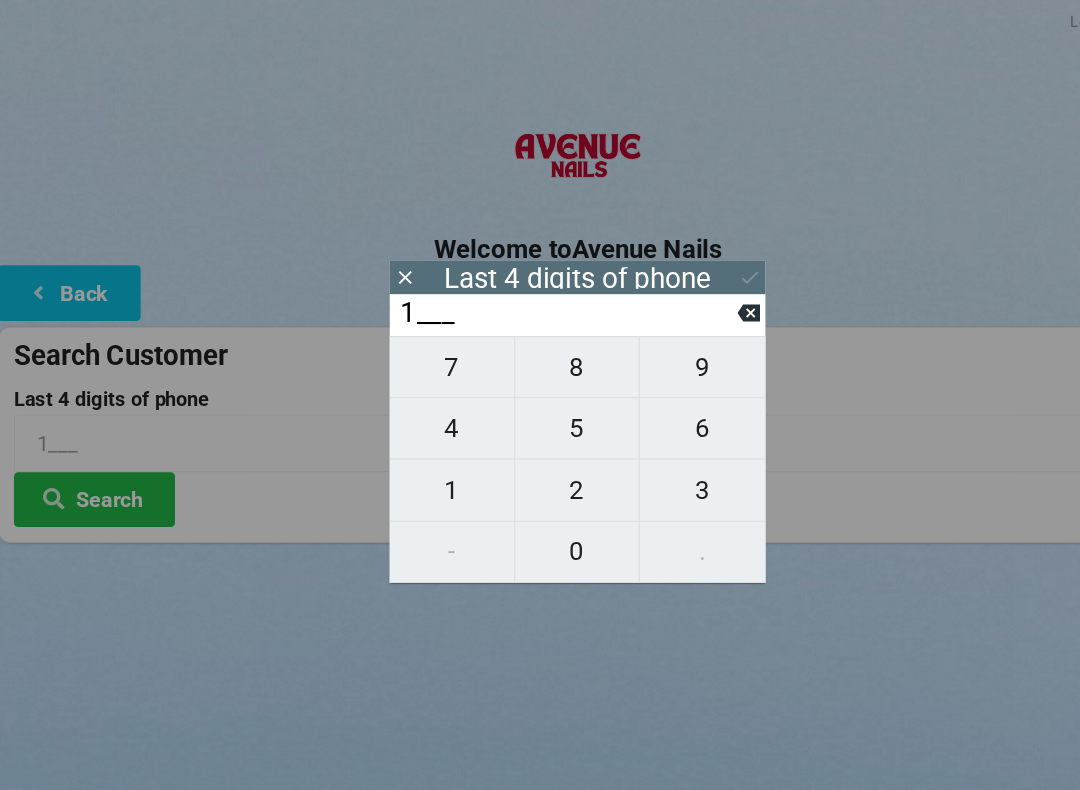 click on "3" at bounding box center (423, 344) 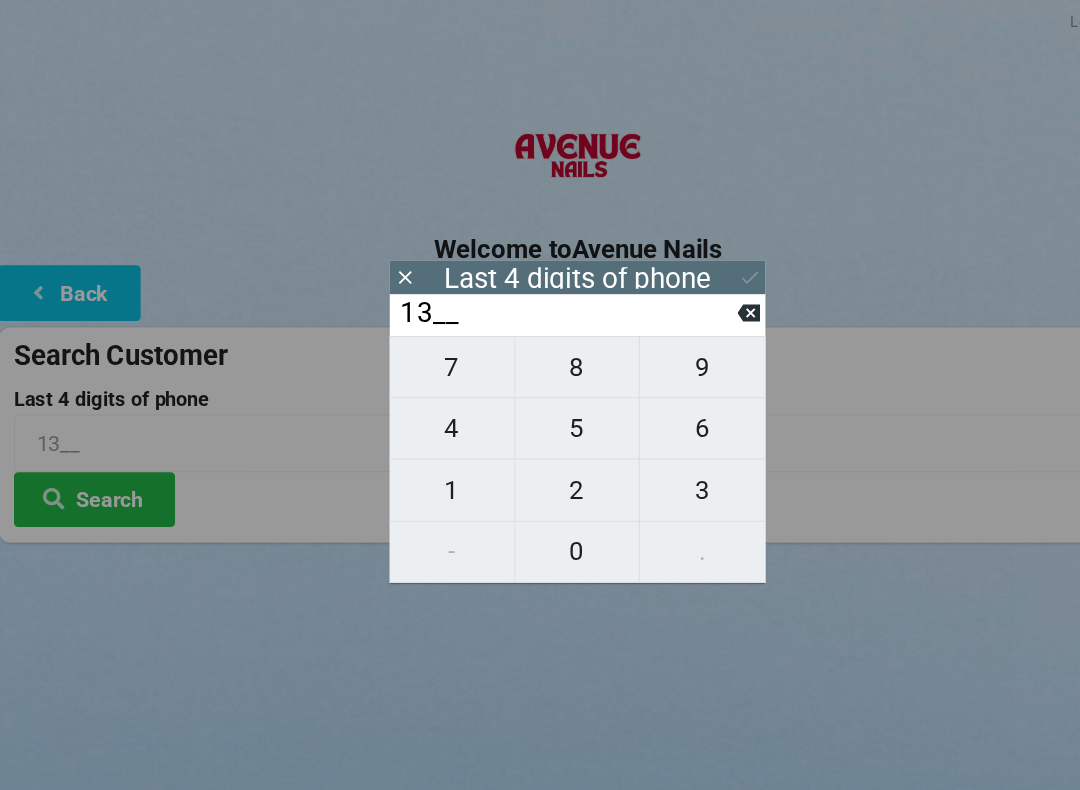 click on "6" at bounding box center [423, 344] 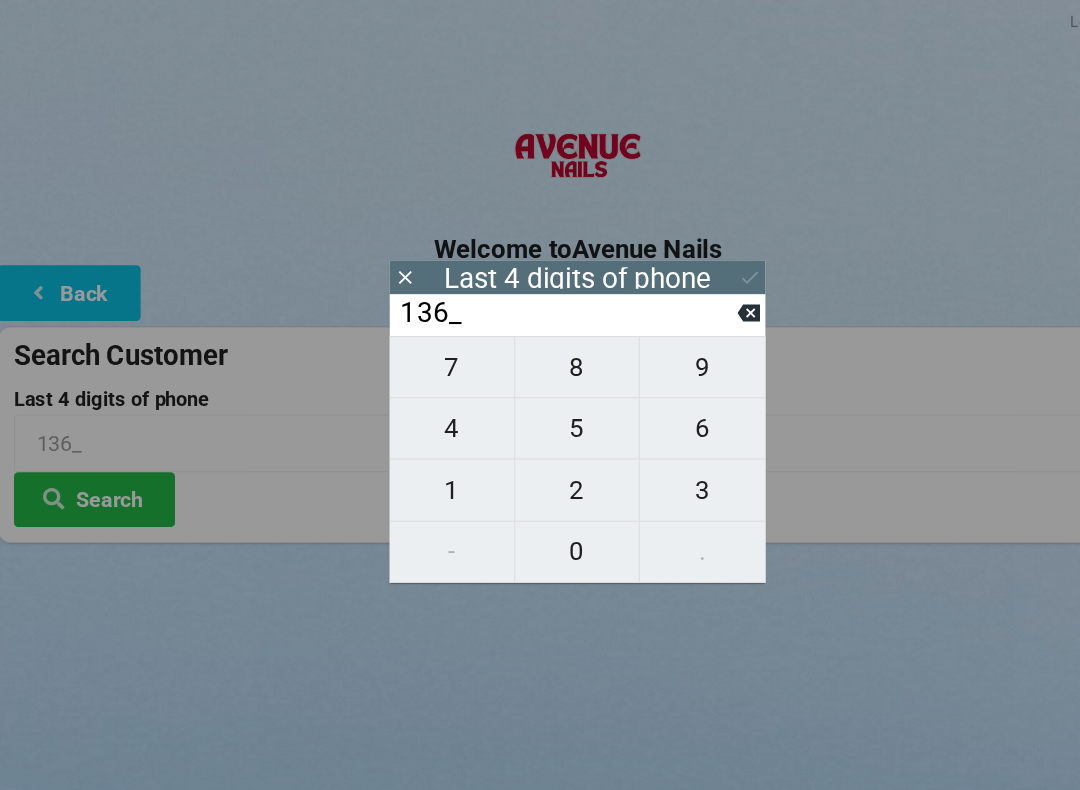 click on "6" at bounding box center (423, 344) 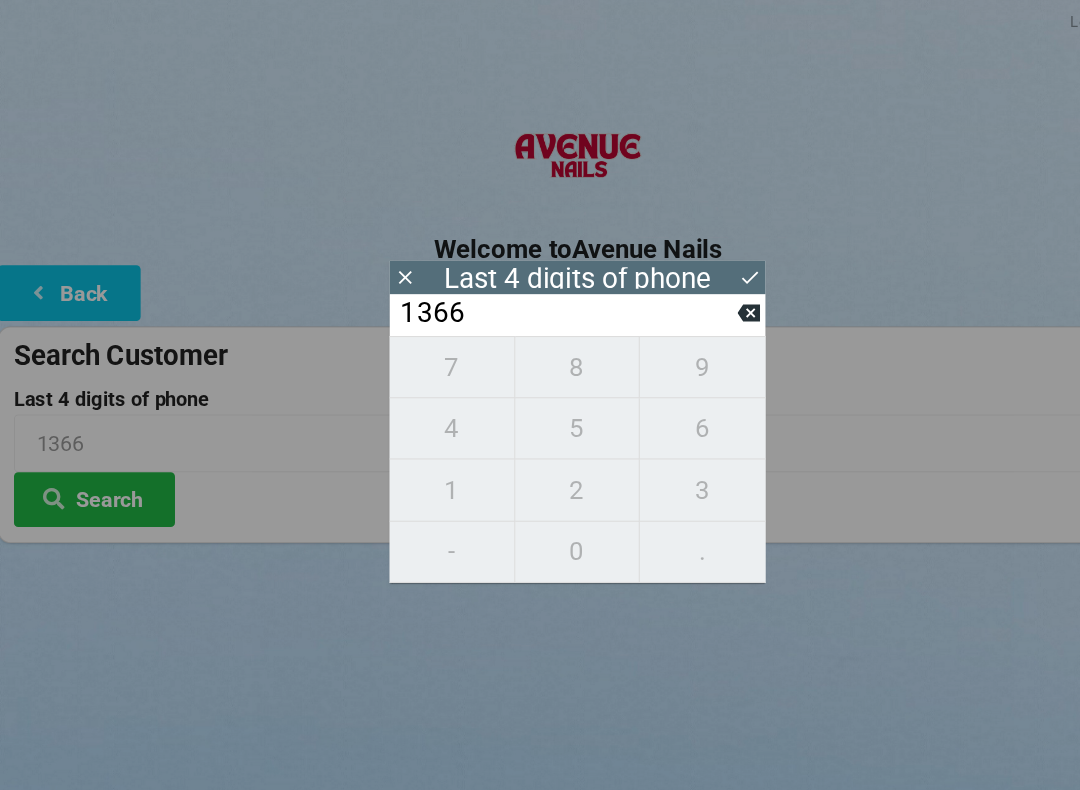 click on "1366" at bounding box center (531, 294) 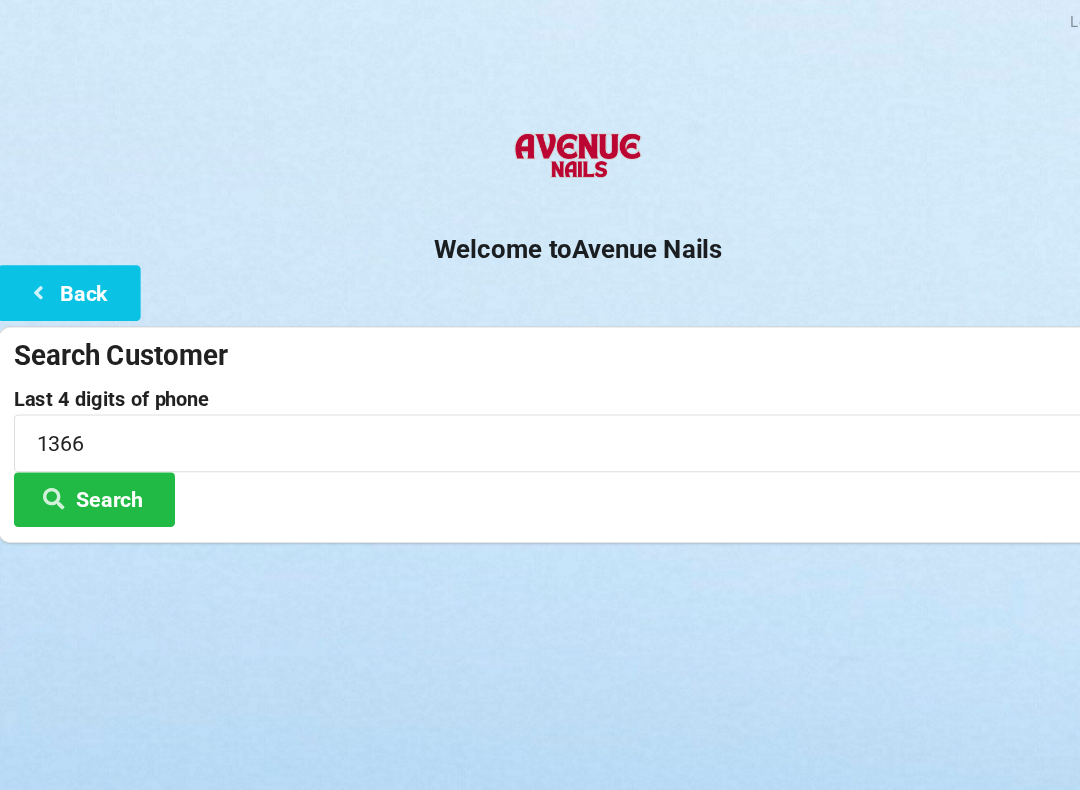 click on "Logout Logout Sign-In Welcome to Avenue Nails Back Search Customer Last 4 digits of phone [PHONE] Search" at bounding box center [540, 0] 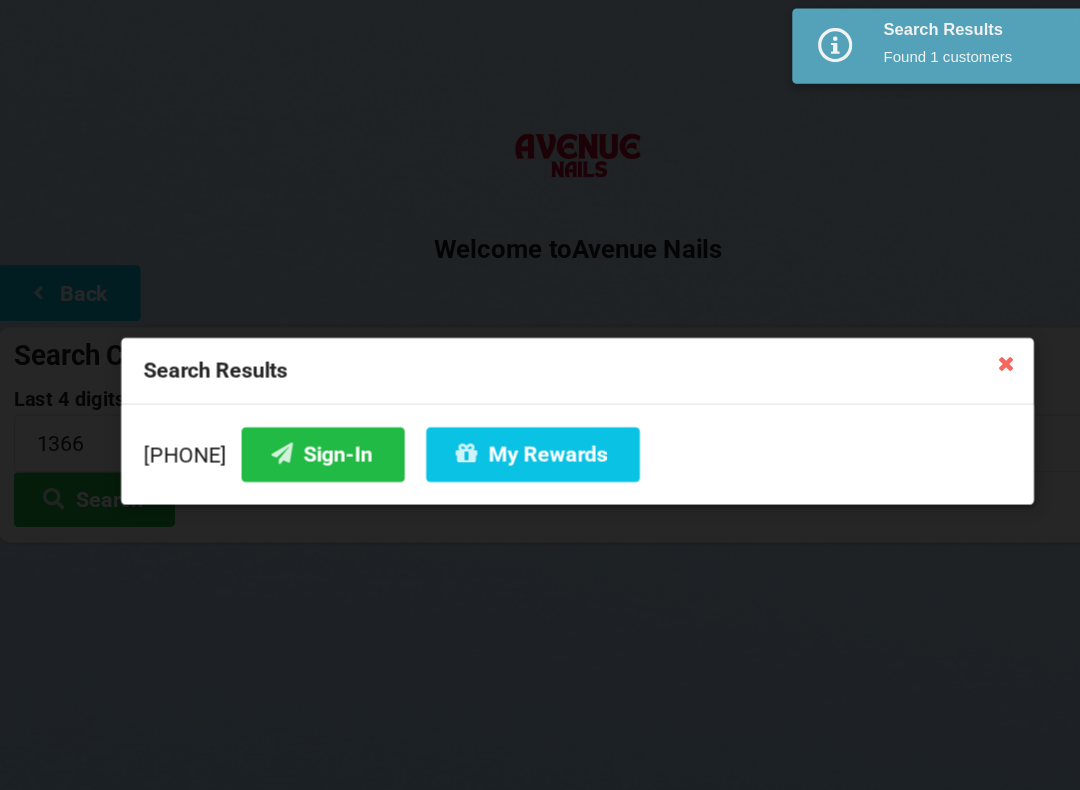 click on "Sign-In" at bounding box center (303, 425) 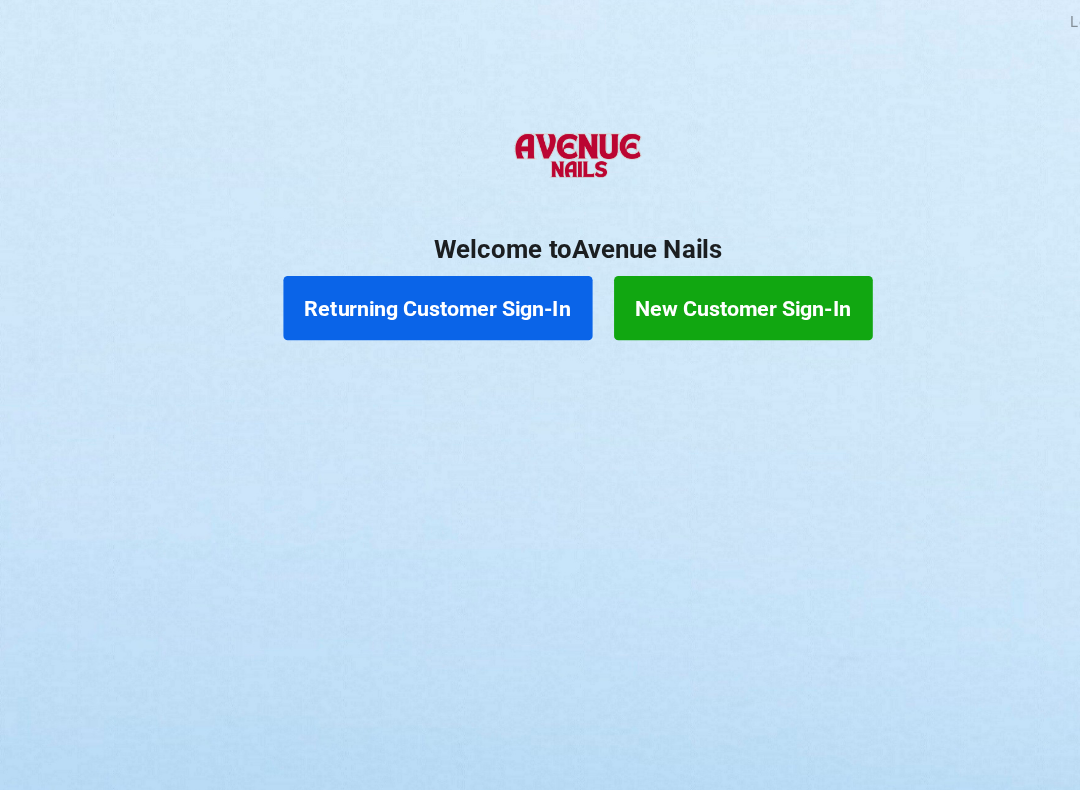click on "New Customer Sign-In" at bounding box center [694, 289] 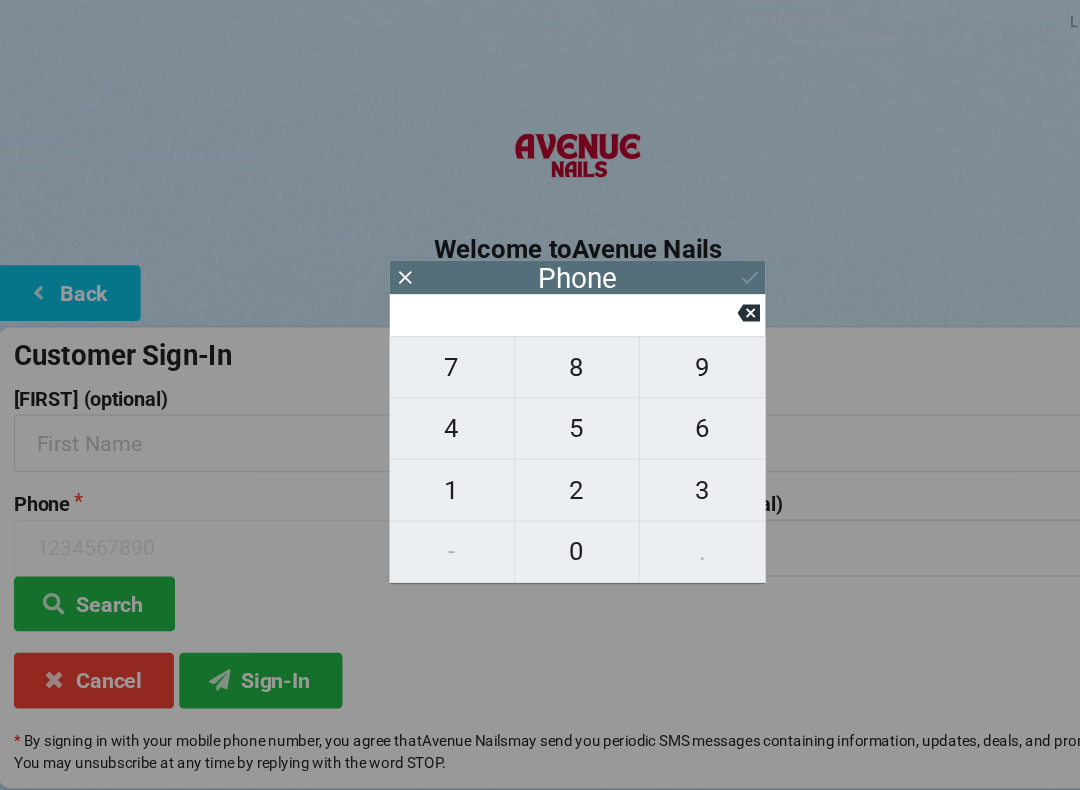 click on "4" at bounding box center (423, 344) 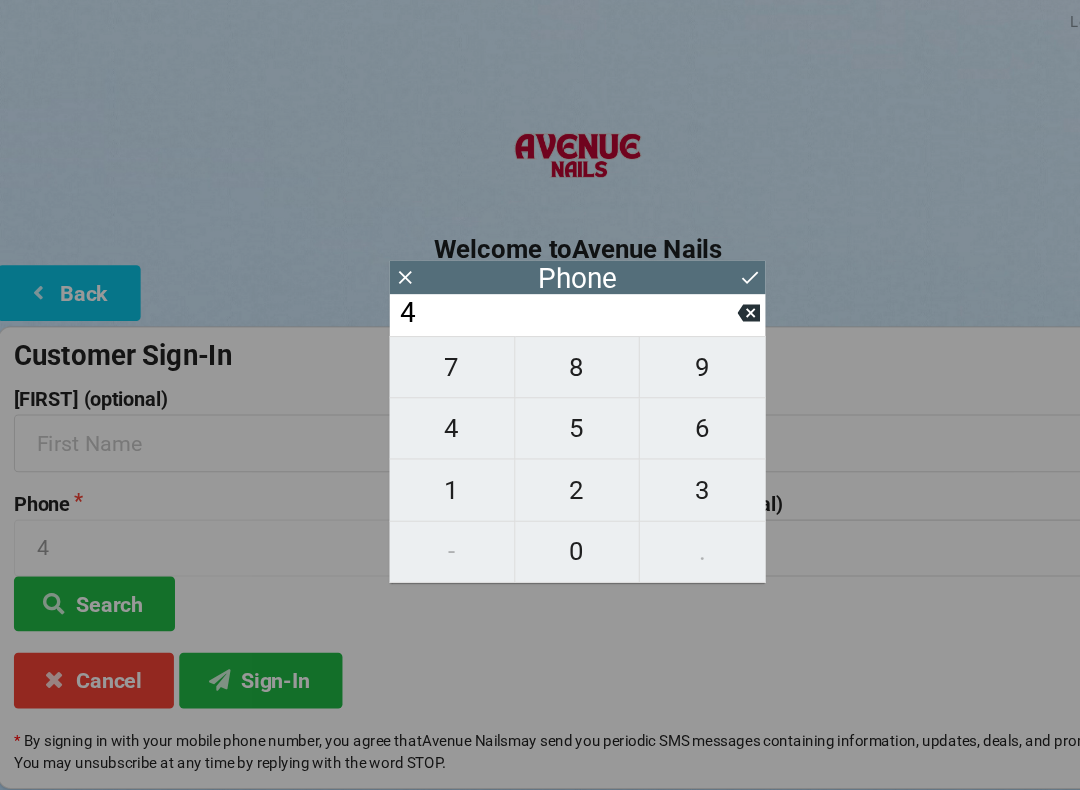 click on "0" at bounding box center (423, 344) 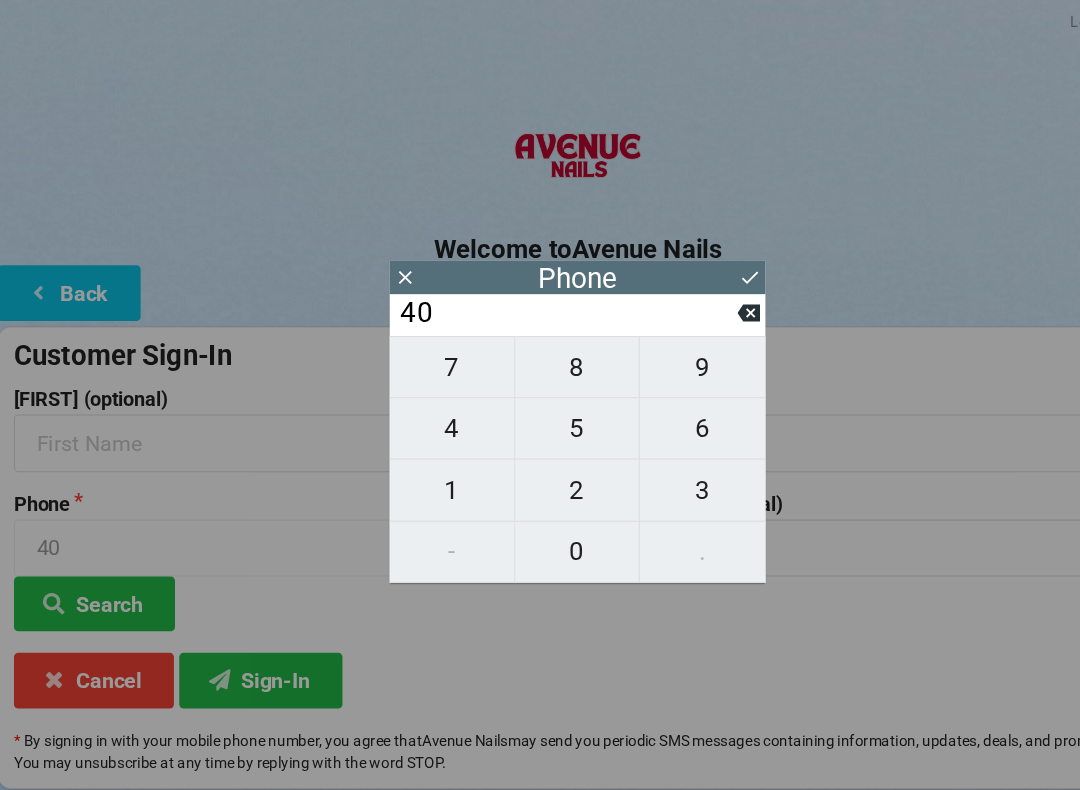 click on "7" at bounding box center (423, 344) 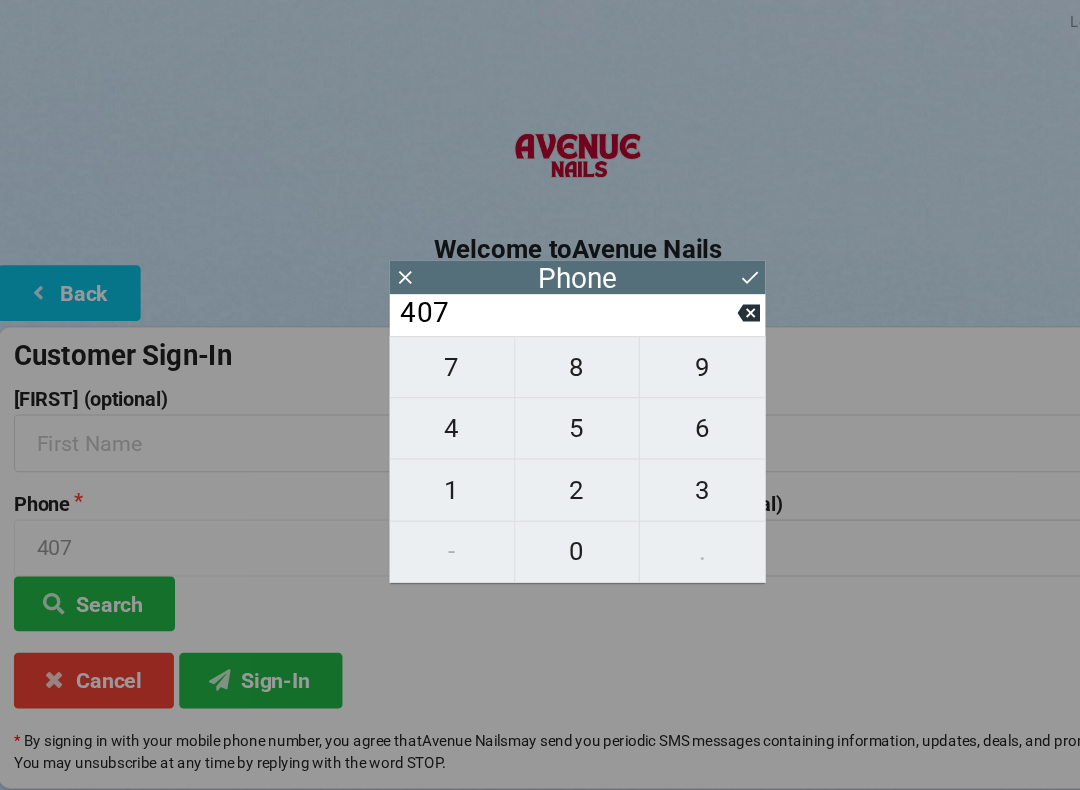 click on "4" at bounding box center (423, 344) 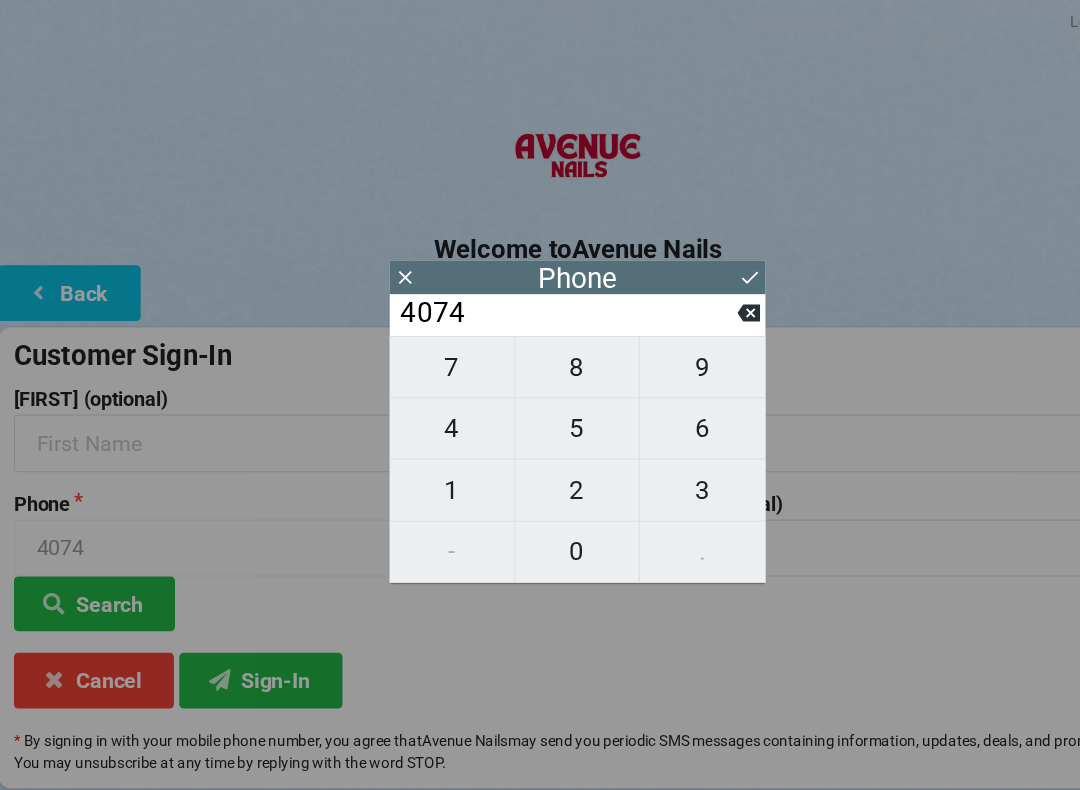 click on "1" at bounding box center [423, 344] 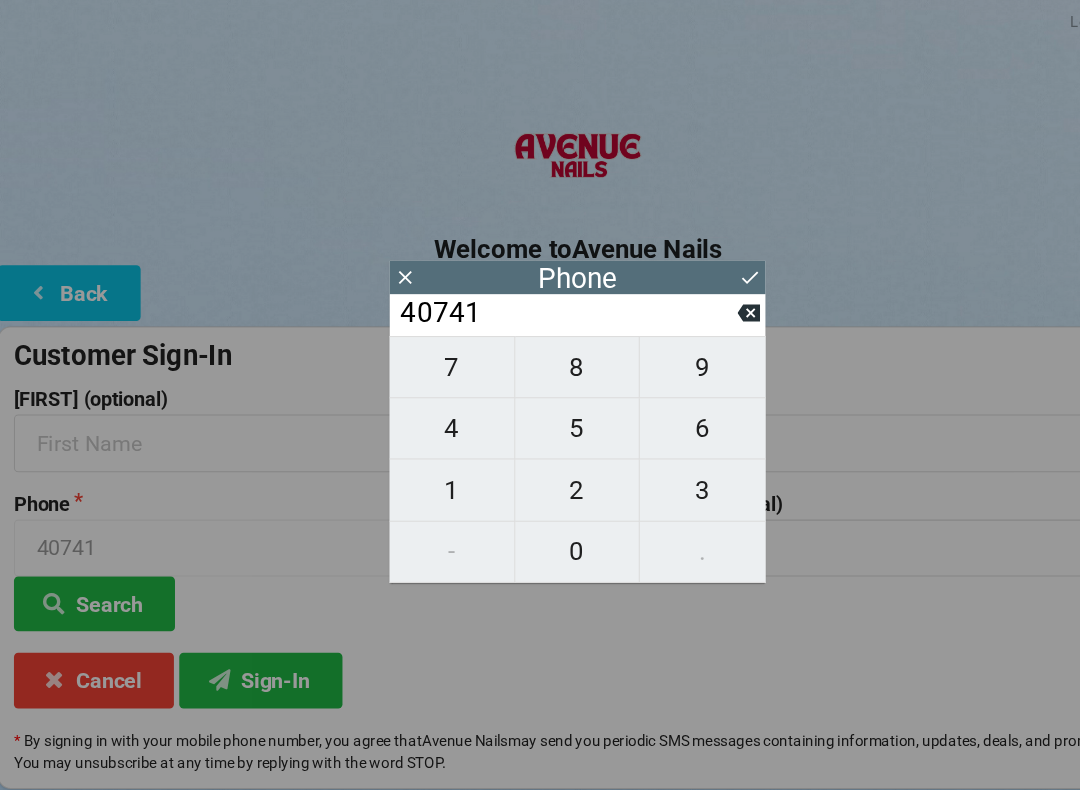 click on "9" at bounding box center [423, 344] 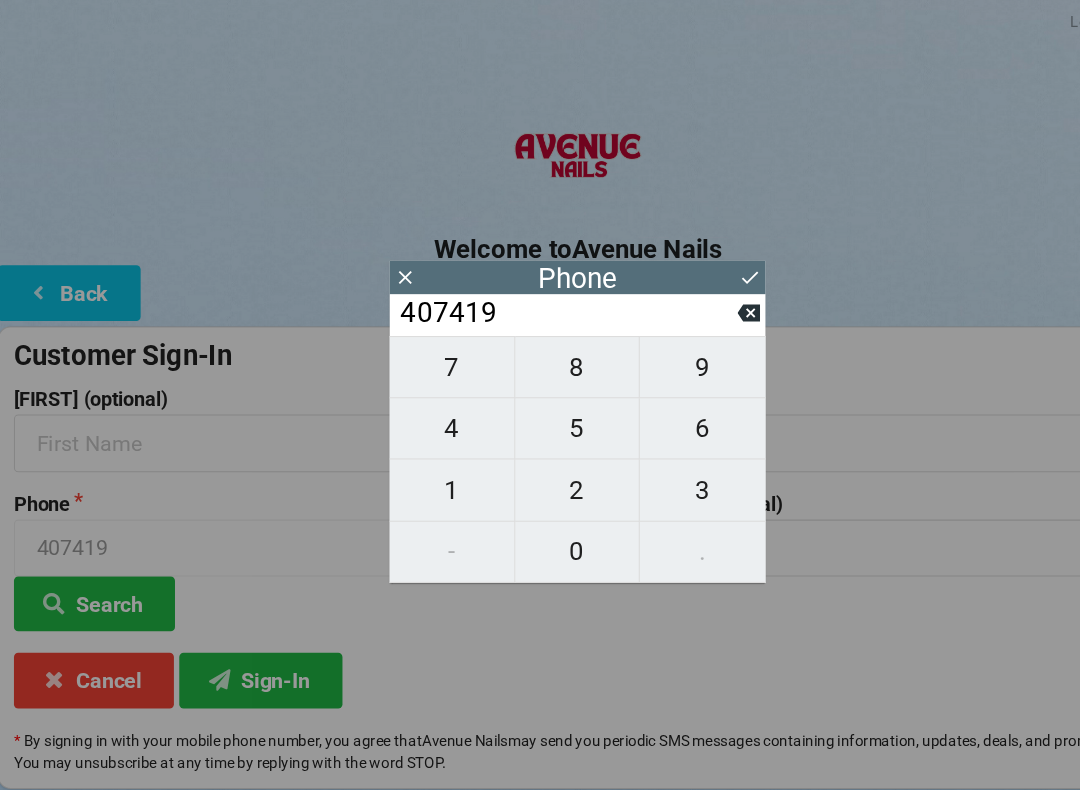 click on "7" at bounding box center [423, 344] 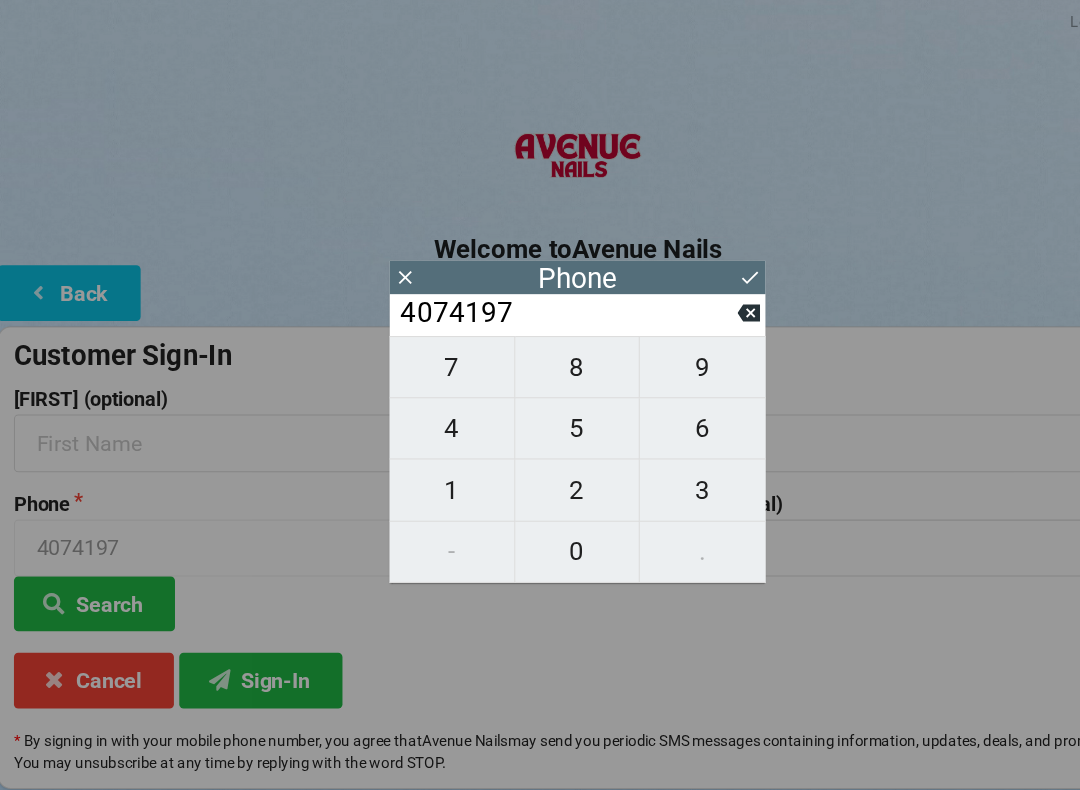 click on "9" at bounding box center (423, 344) 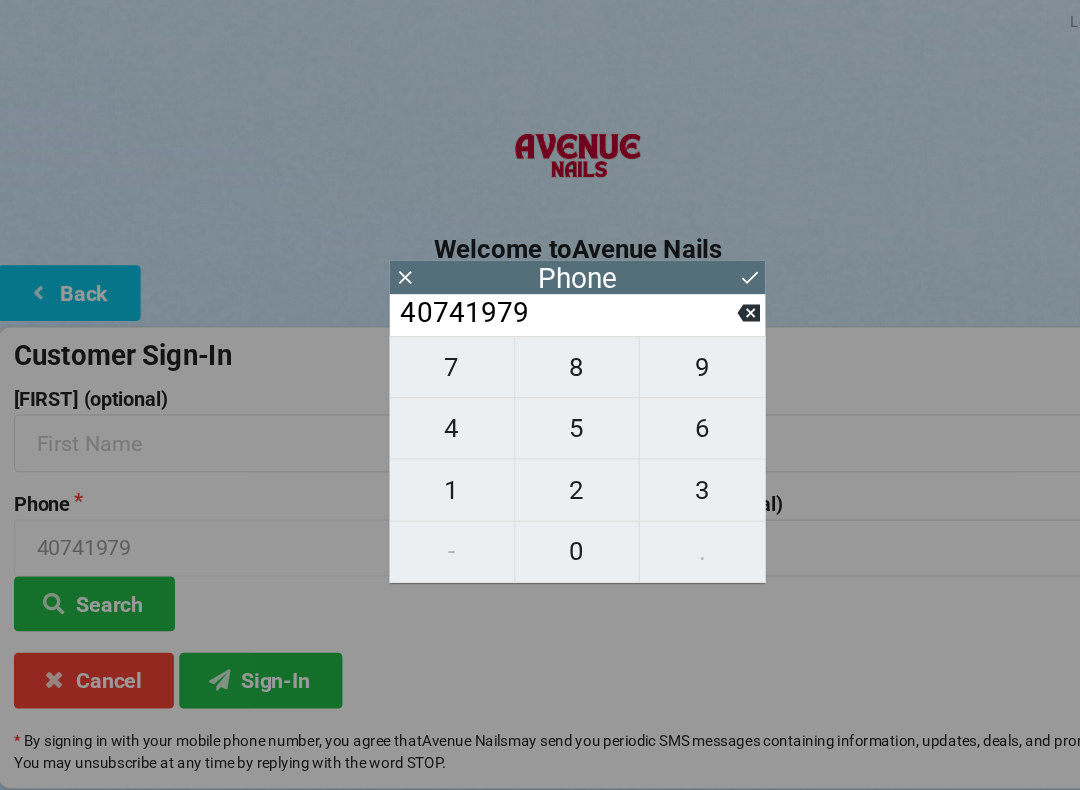 click on "9" at bounding box center (423, 344) 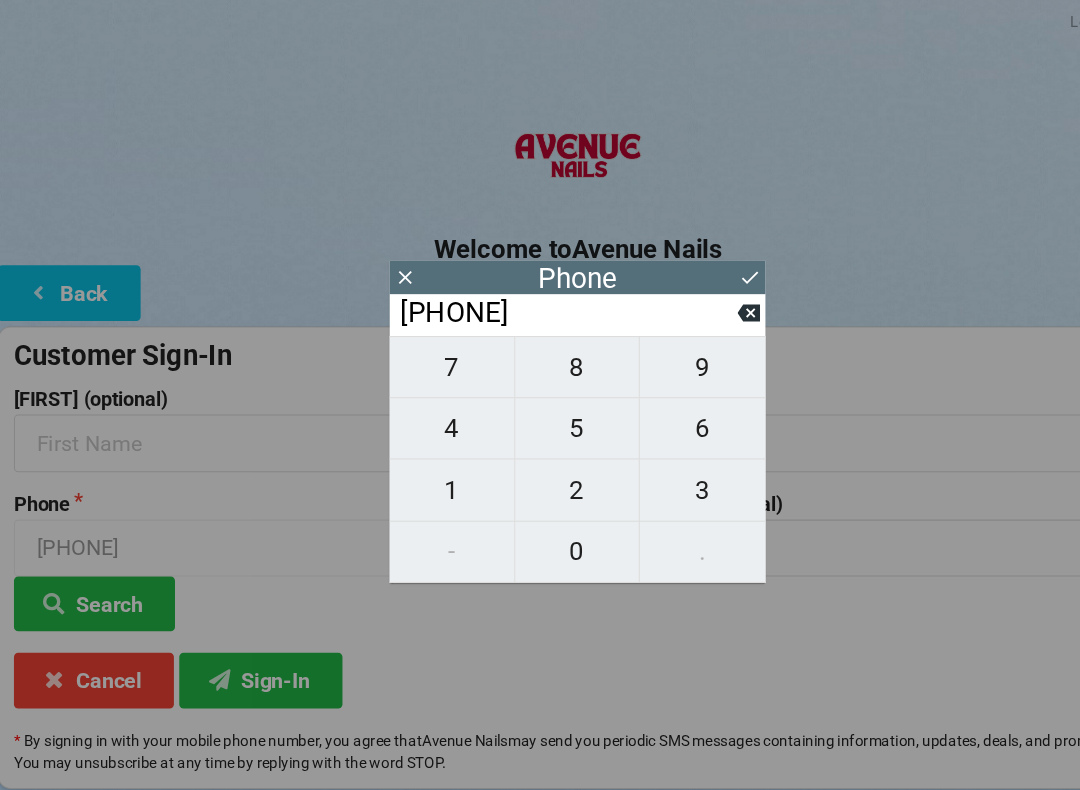 click on "2" at bounding box center [423, 344] 